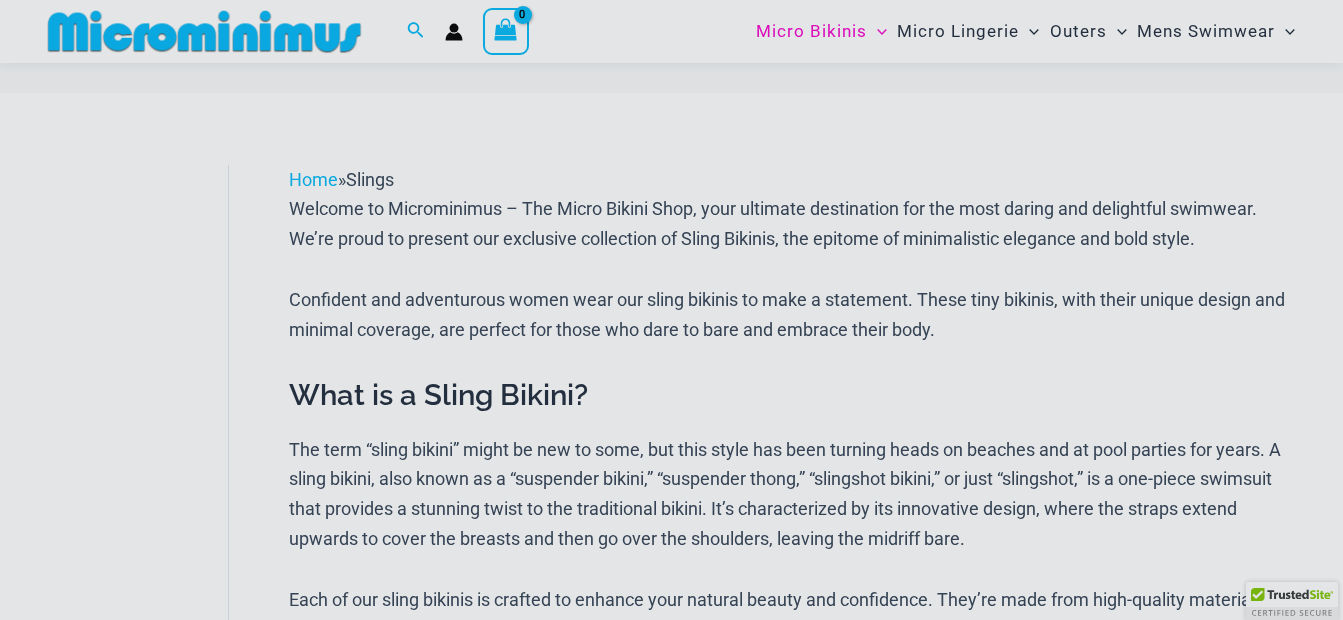 scroll, scrollTop: 80, scrollLeft: 0, axis: vertical 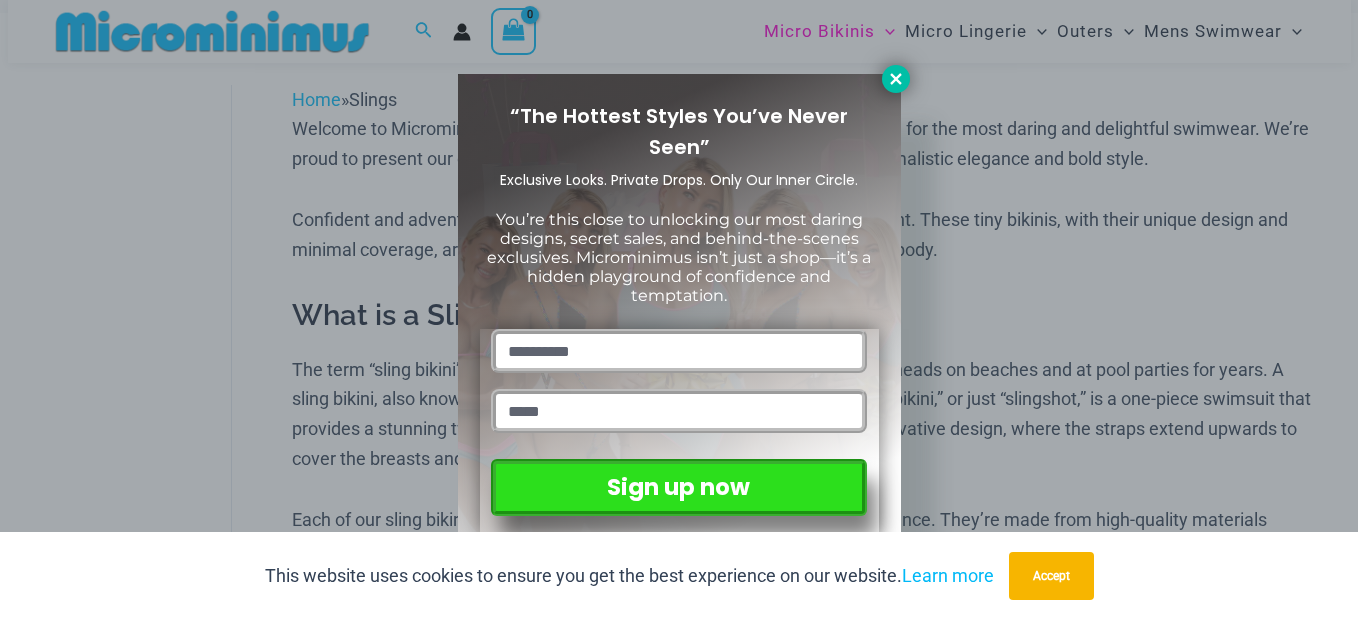 click 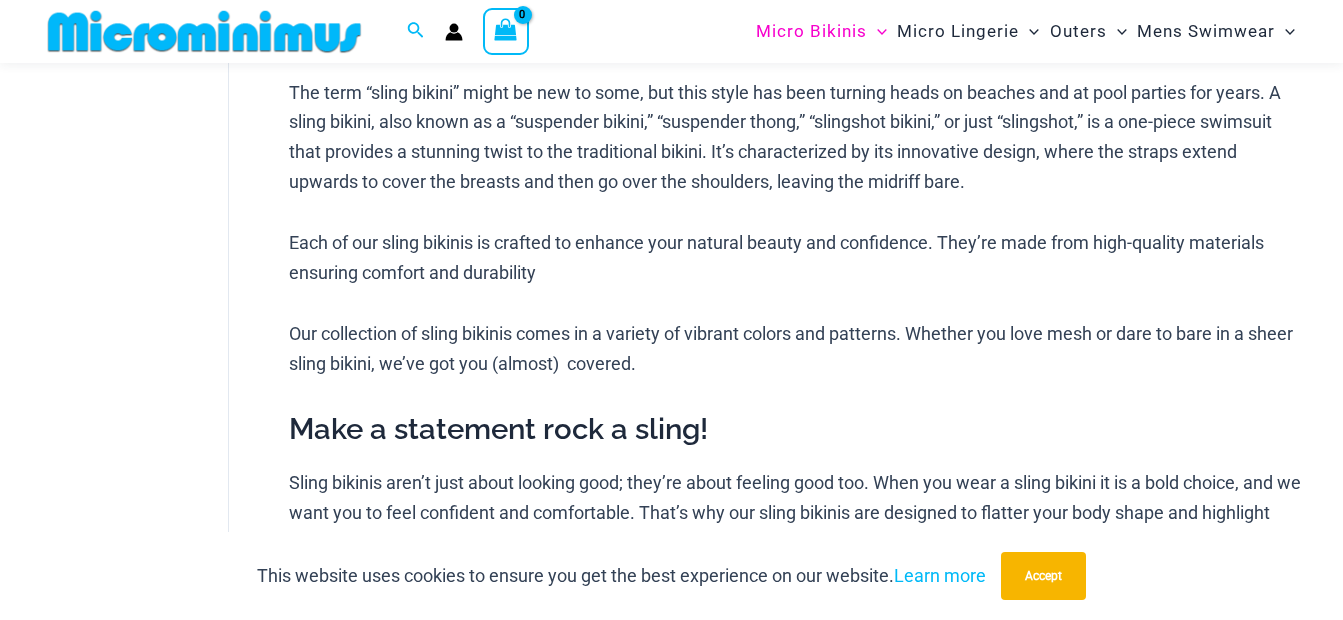 scroll, scrollTop: 0, scrollLeft: 0, axis: both 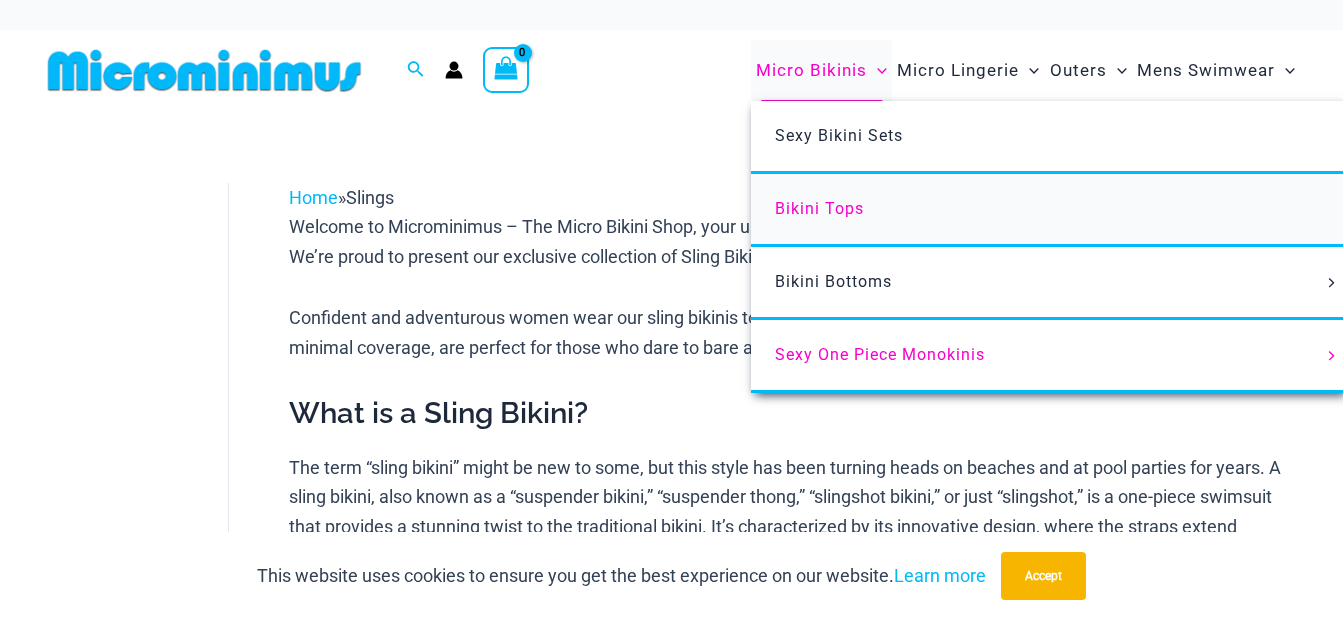 click on "Bikini Tops" at bounding box center [1048, 210] 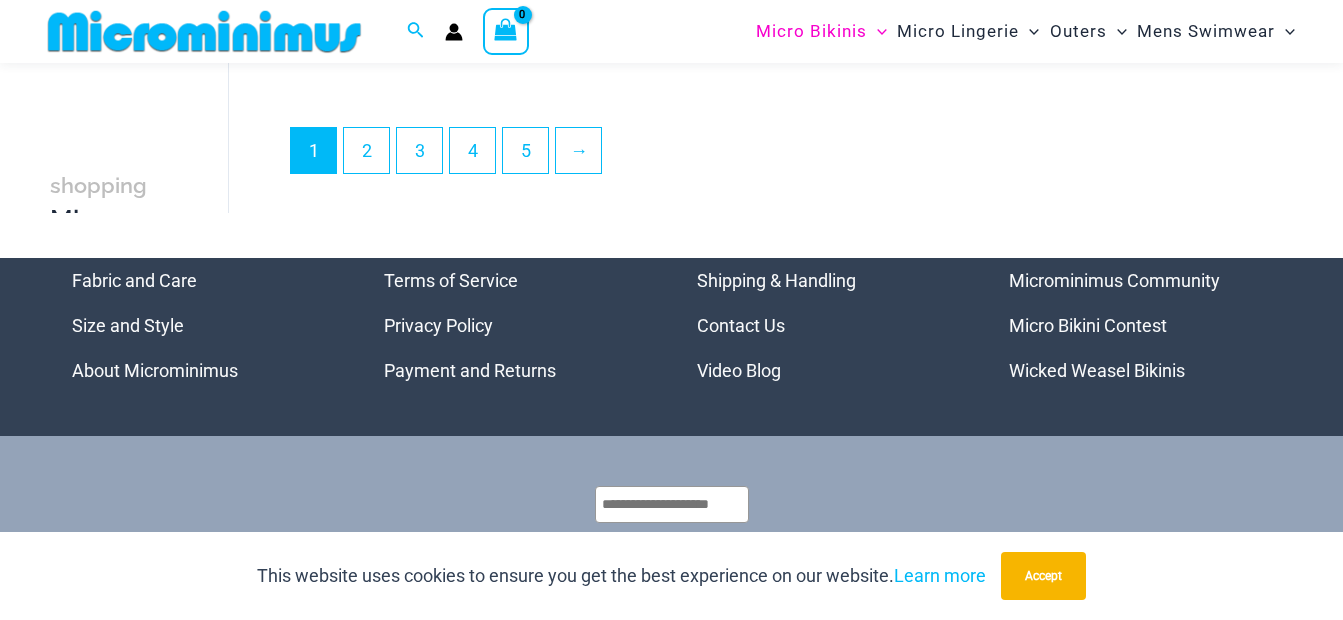 scroll, scrollTop: 5189, scrollLeft: 0, axis: vertical 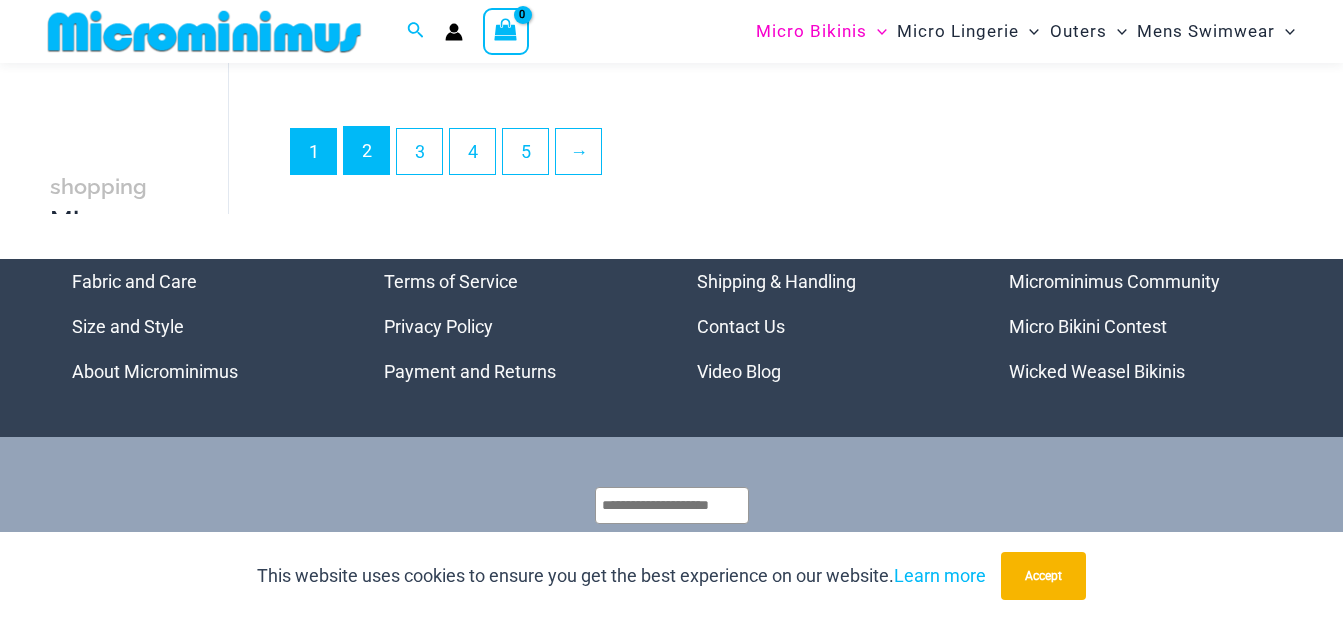click on "2" at bounding box center [366, 150] 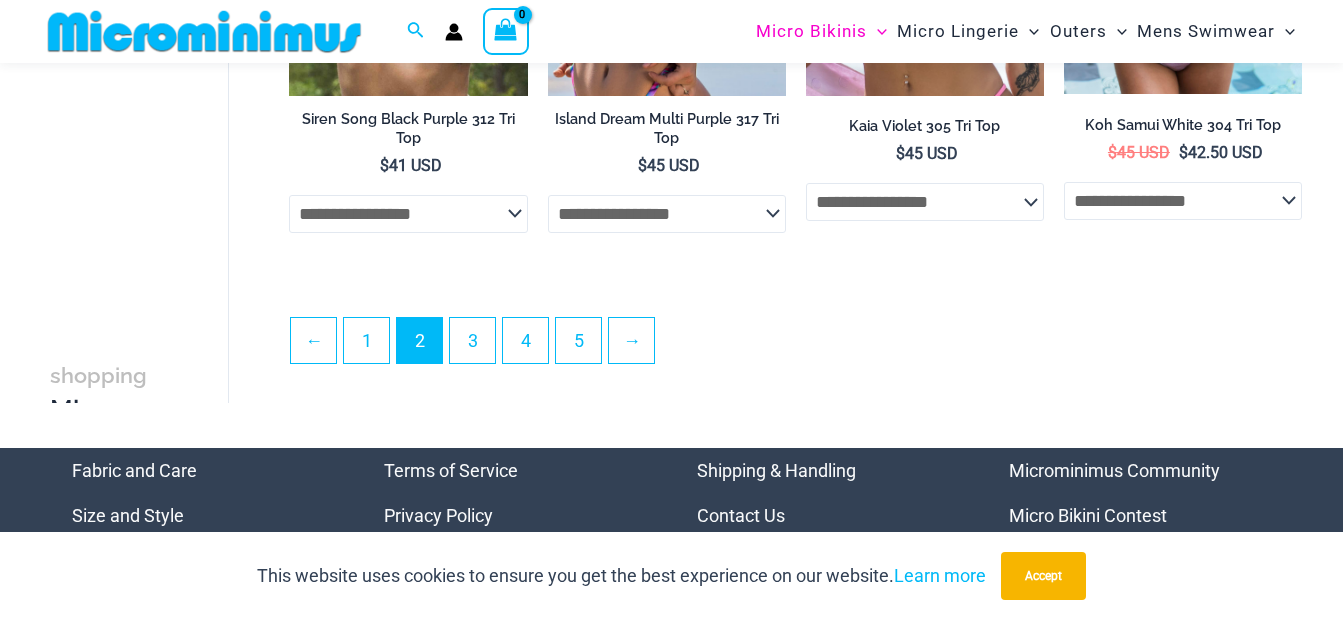 scroll, scrollTop: 4434, scrollLeft: 0, axis: vertical 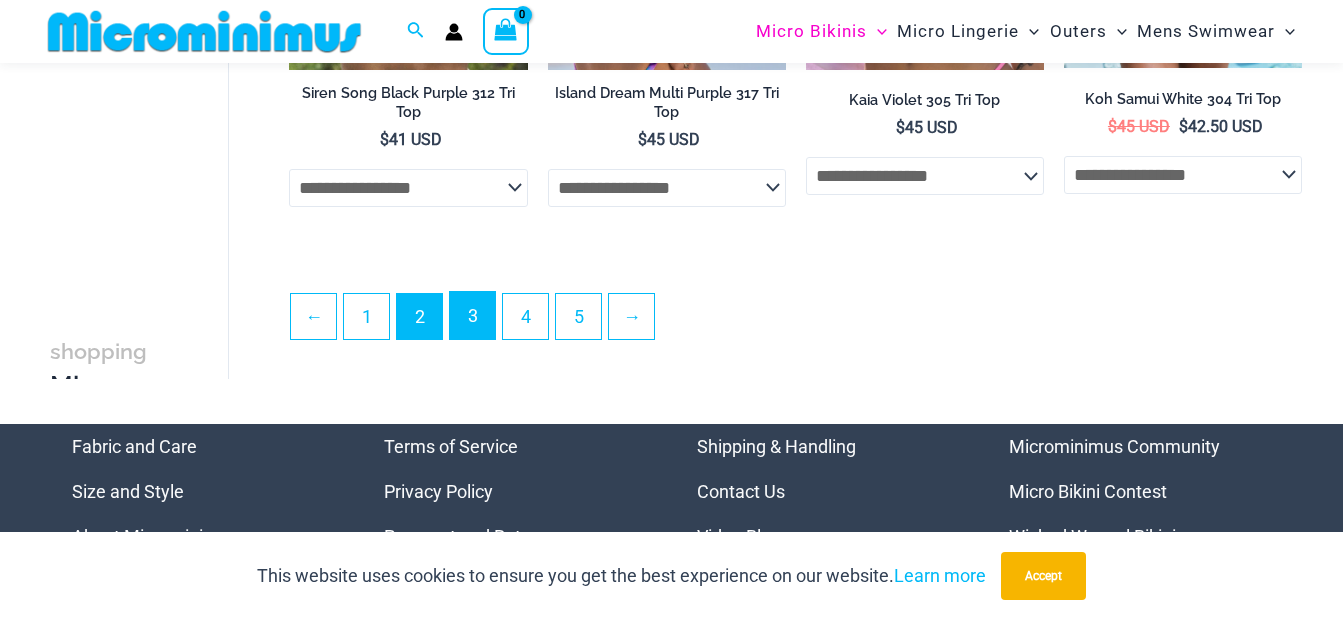 click on "3" at bounding box center (472, 315) 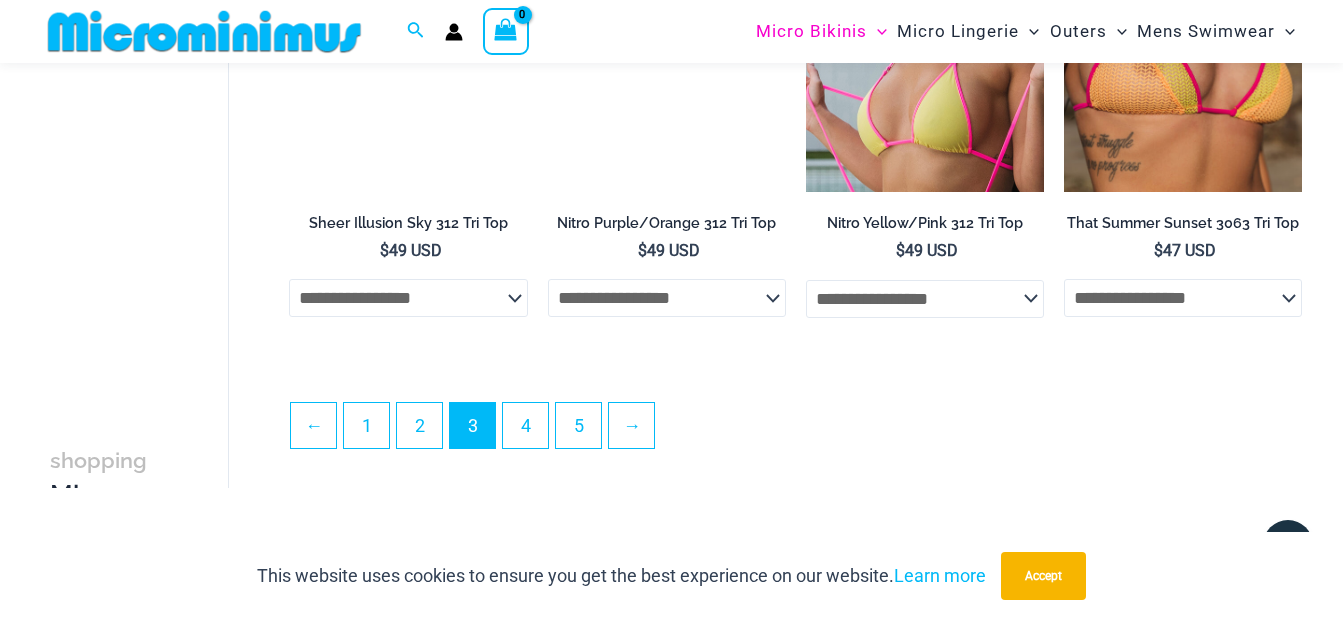 scroll, scrollTop: 4290, scrollLeft: 0, axis: vertical 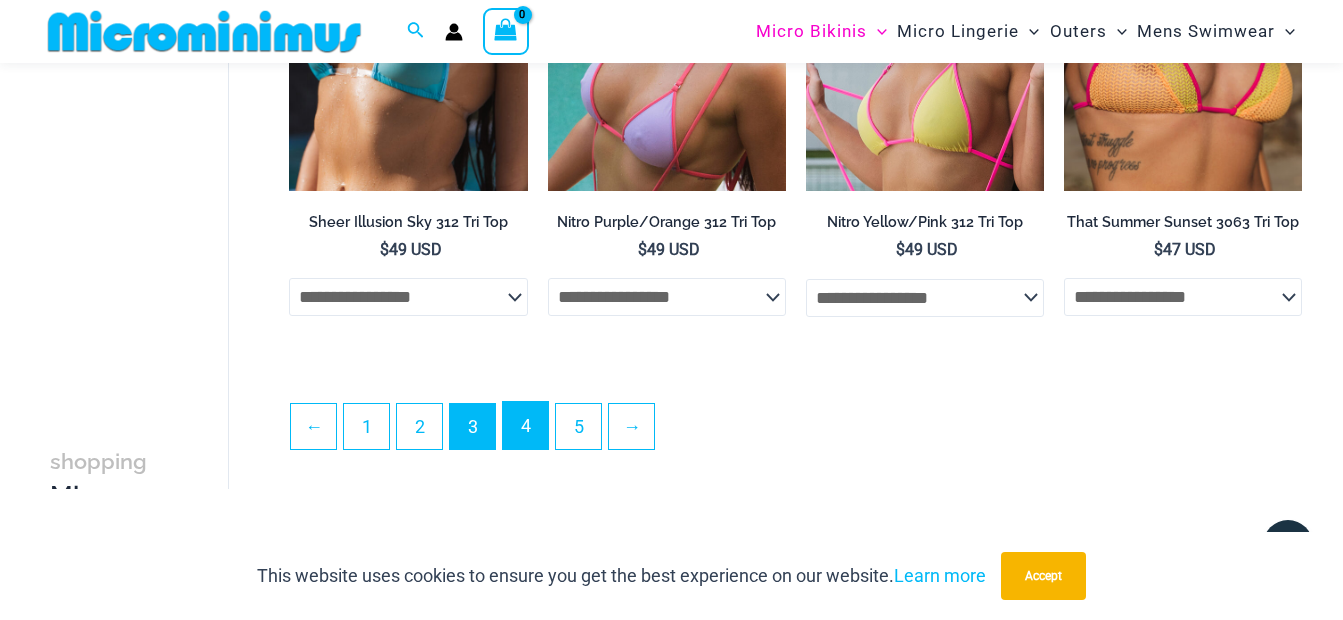 click on "4" at bounding box center [525, 425] 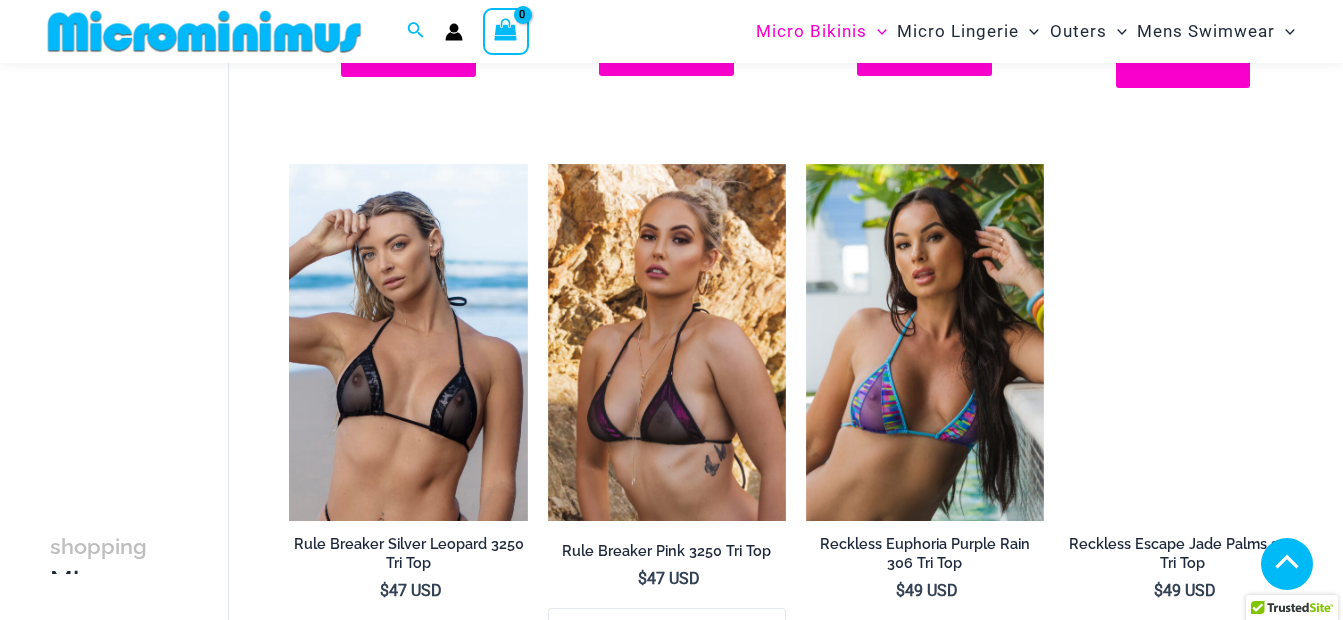 scroll, scrollTop: 792, scrollLeft: 0, axis: vertical 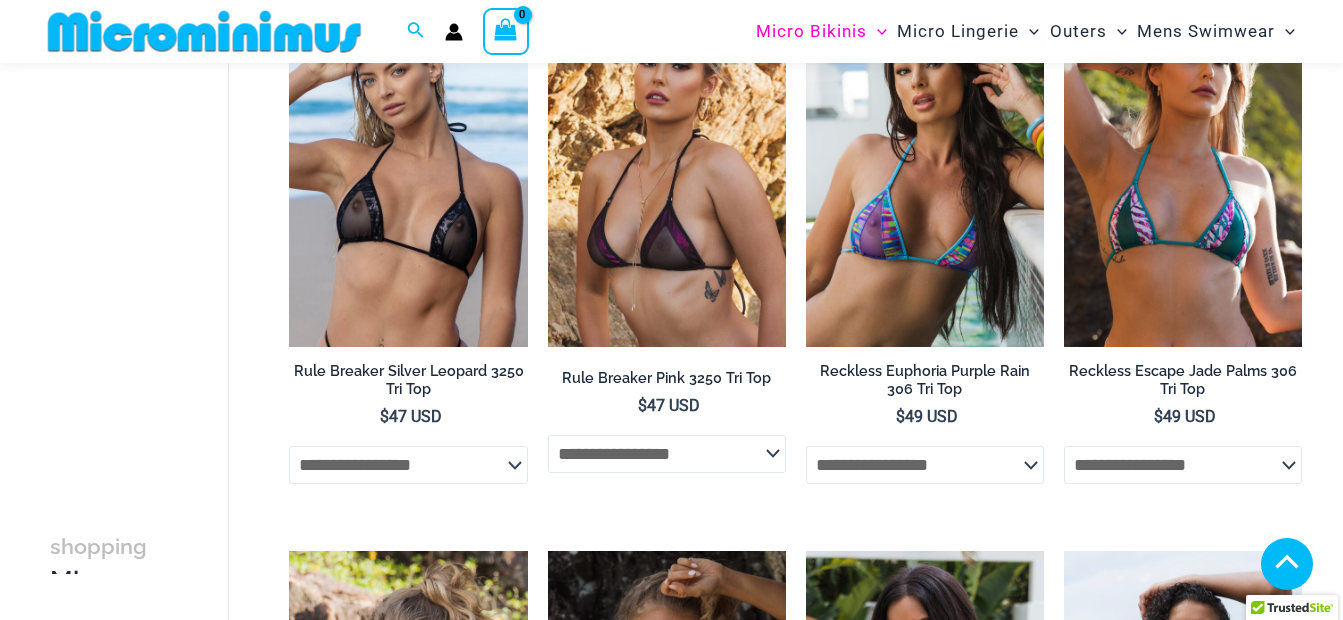 click on "5" at bounding box center [578, 3958] 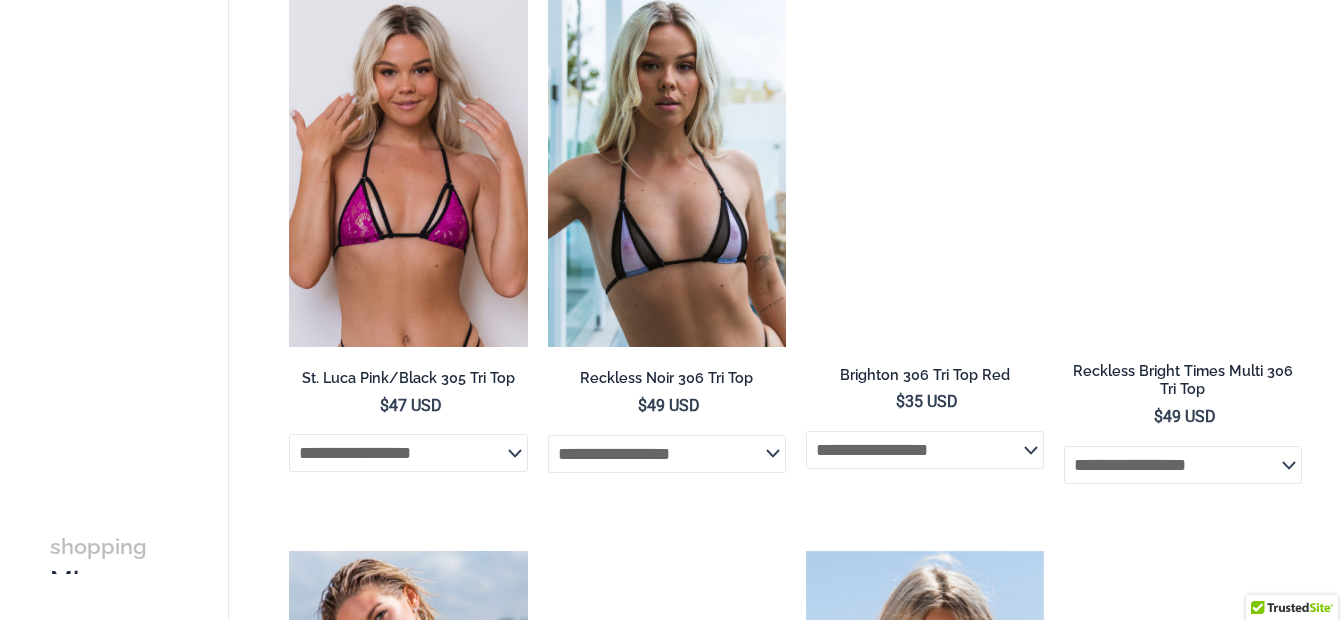 scroll, scrollTop: 0, scrollLeft: 0, axis: both 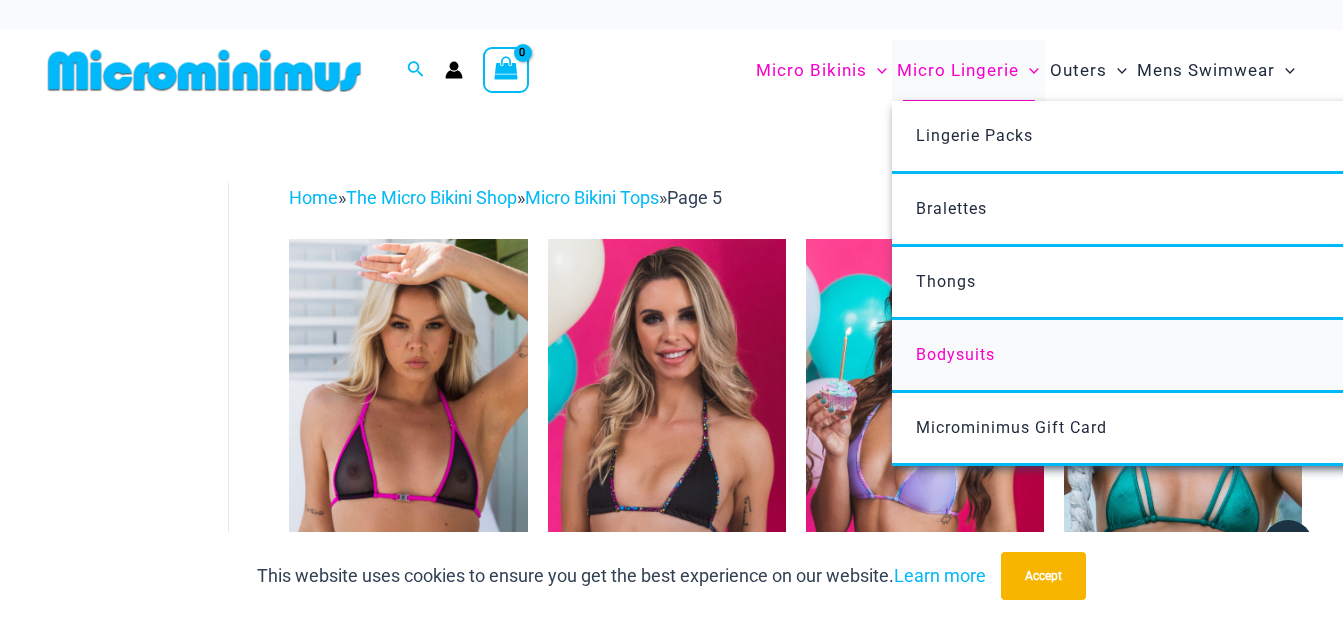 click on "Bodysuits" at bounding box center (955, 354) 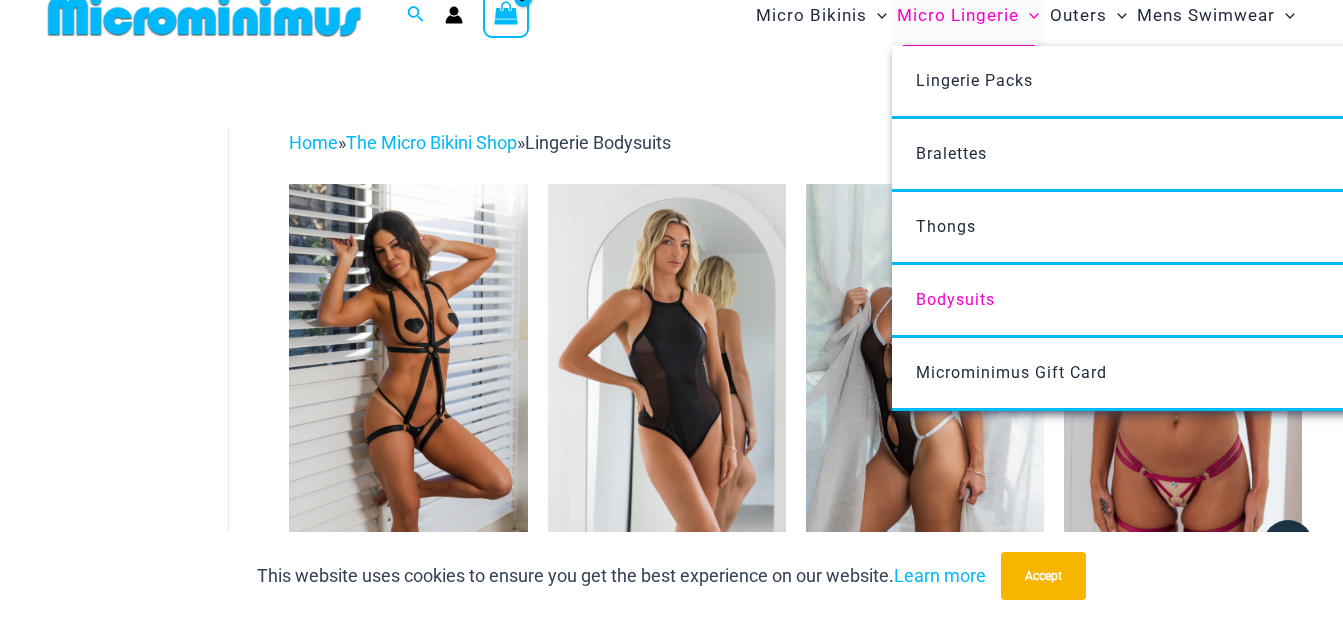 scroll, scrollTop: 0, scrollLeft: 0, axis: both 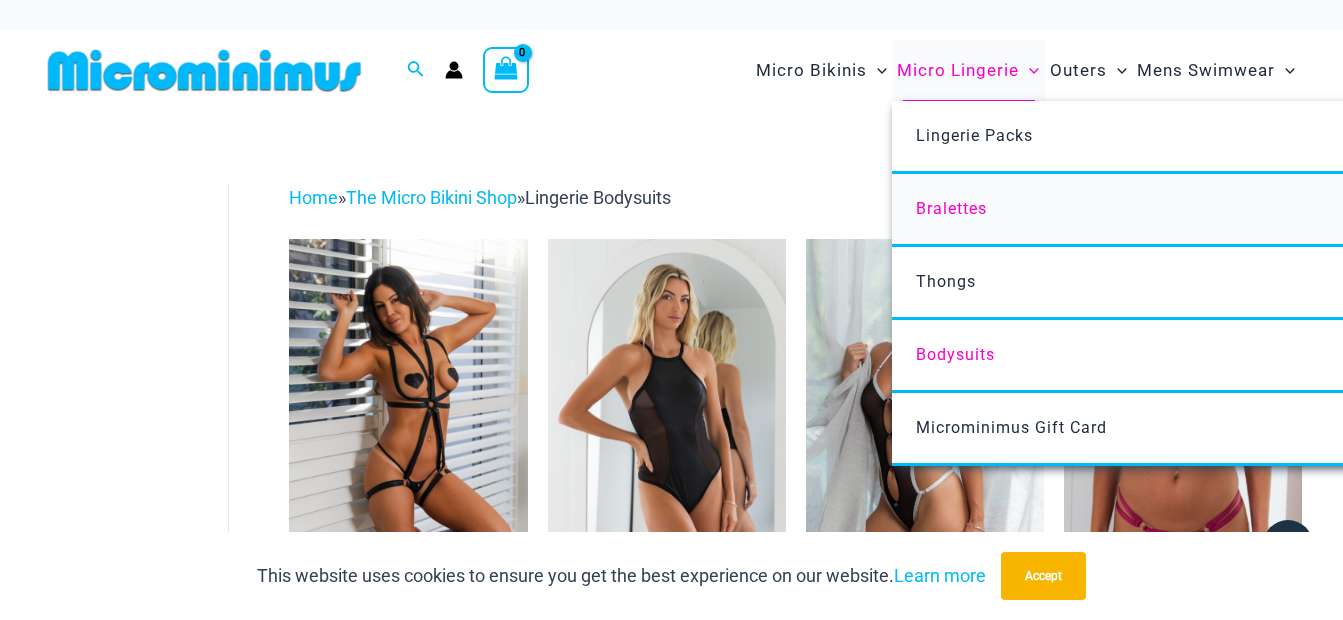 click on "Bralettes" at bounding box center [951, 208] 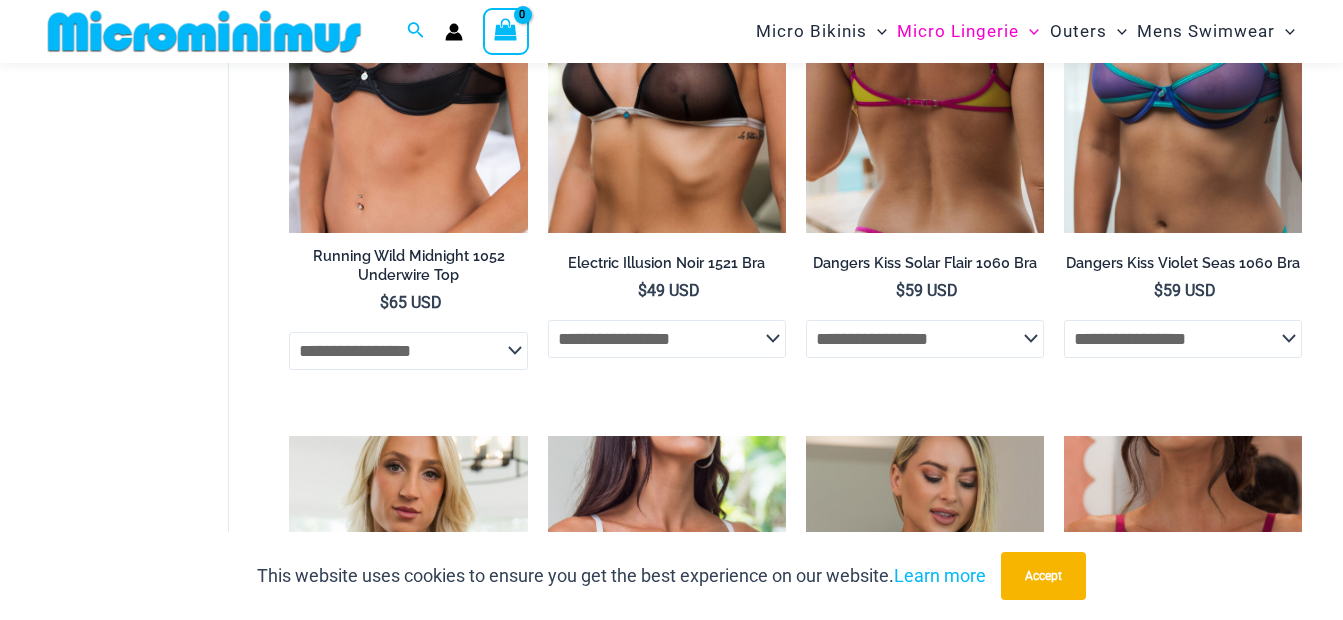 scroll, scrollTop: 341, scrollLeft: 0, axis: vertical 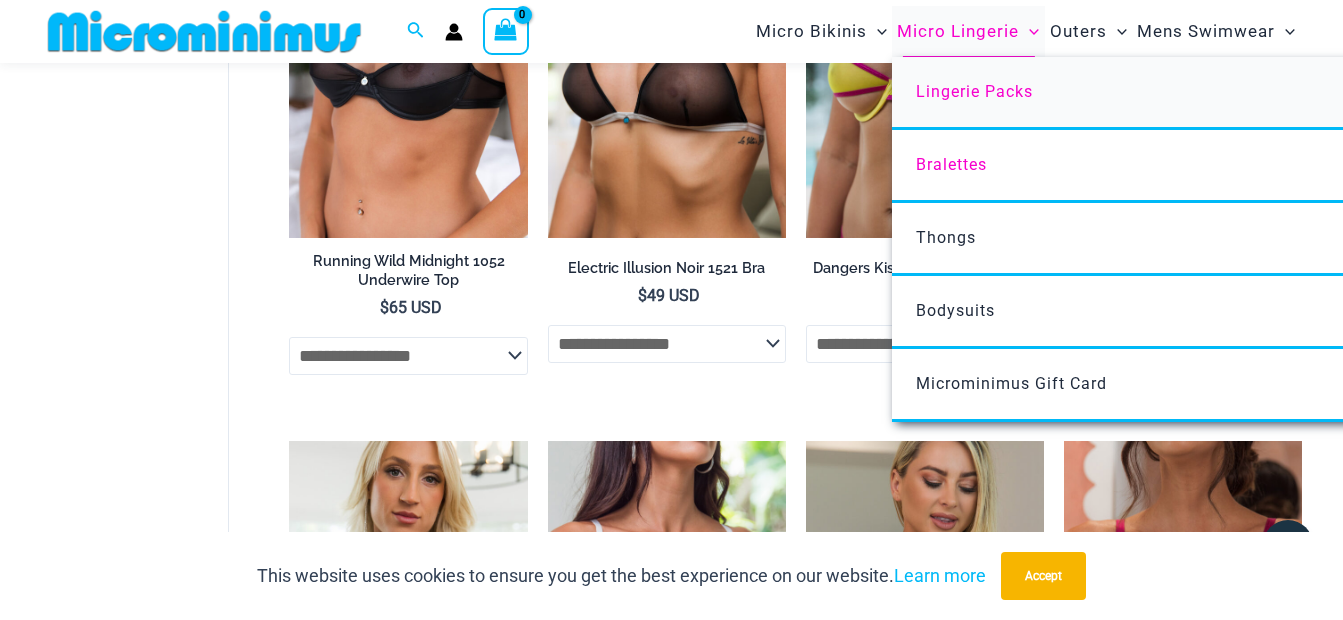 click on "Lingerie Packs" at bounding box center (974, 91) 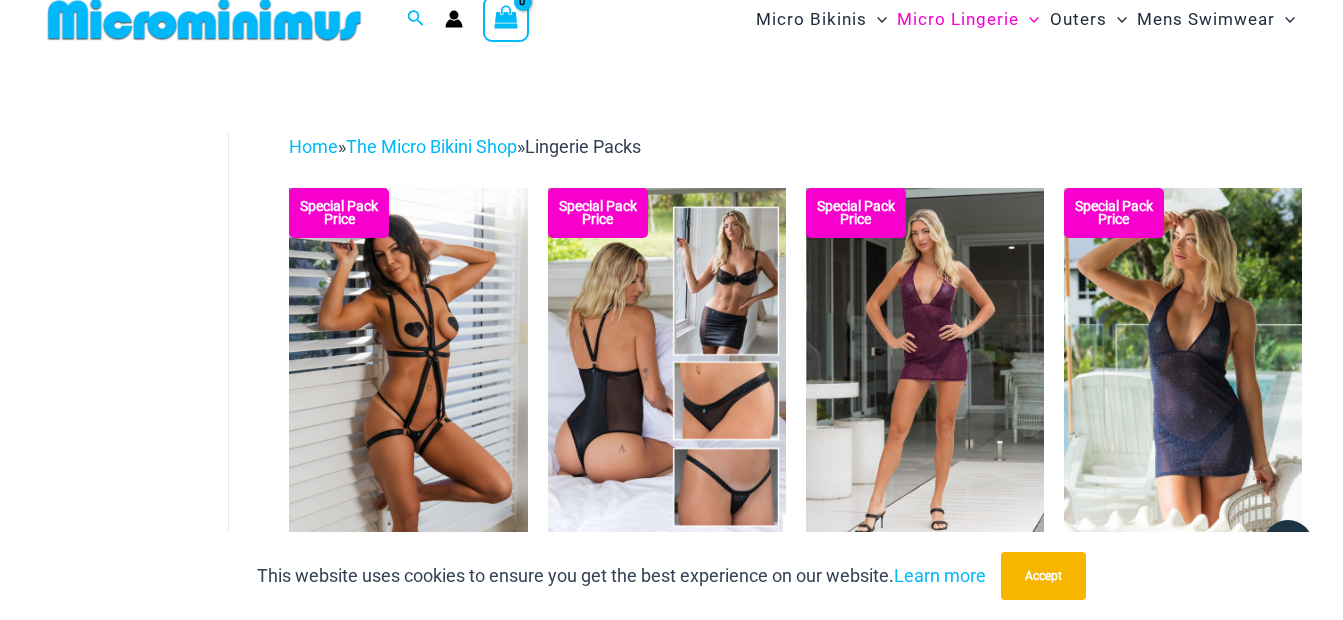 scroll, scrollTop: 0, scrollLeft: 0, axis: both 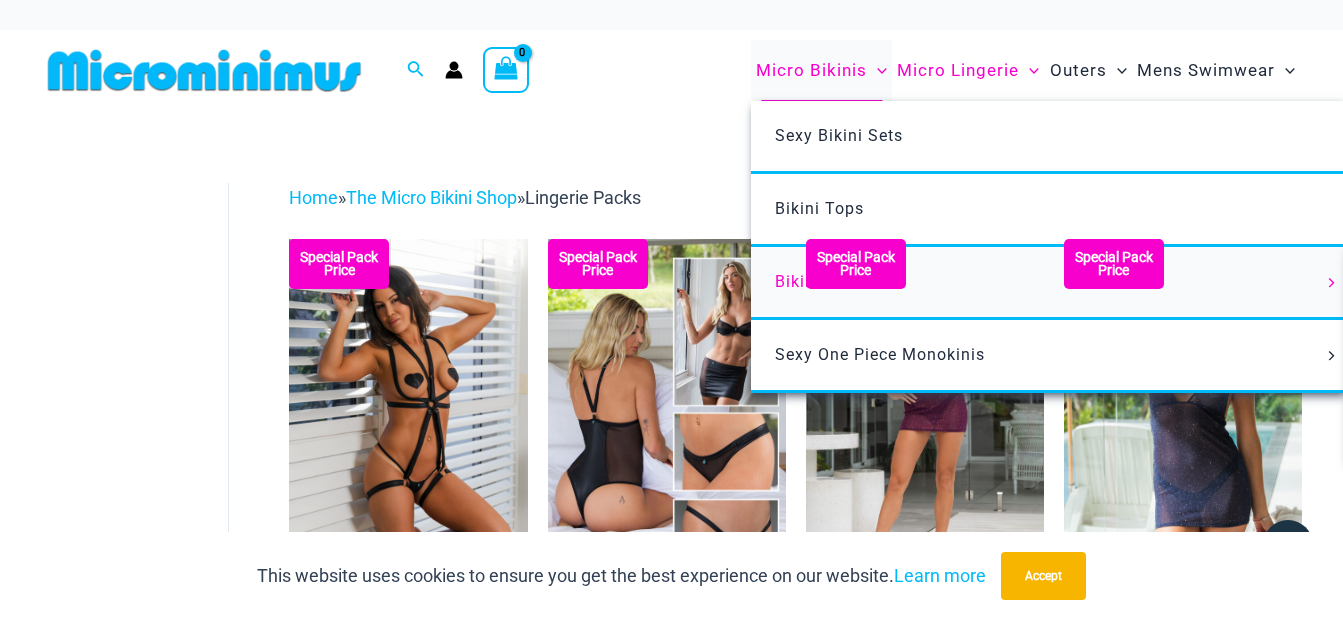 click on "Bikini Bottoms" at bounding box center [1048, 283] 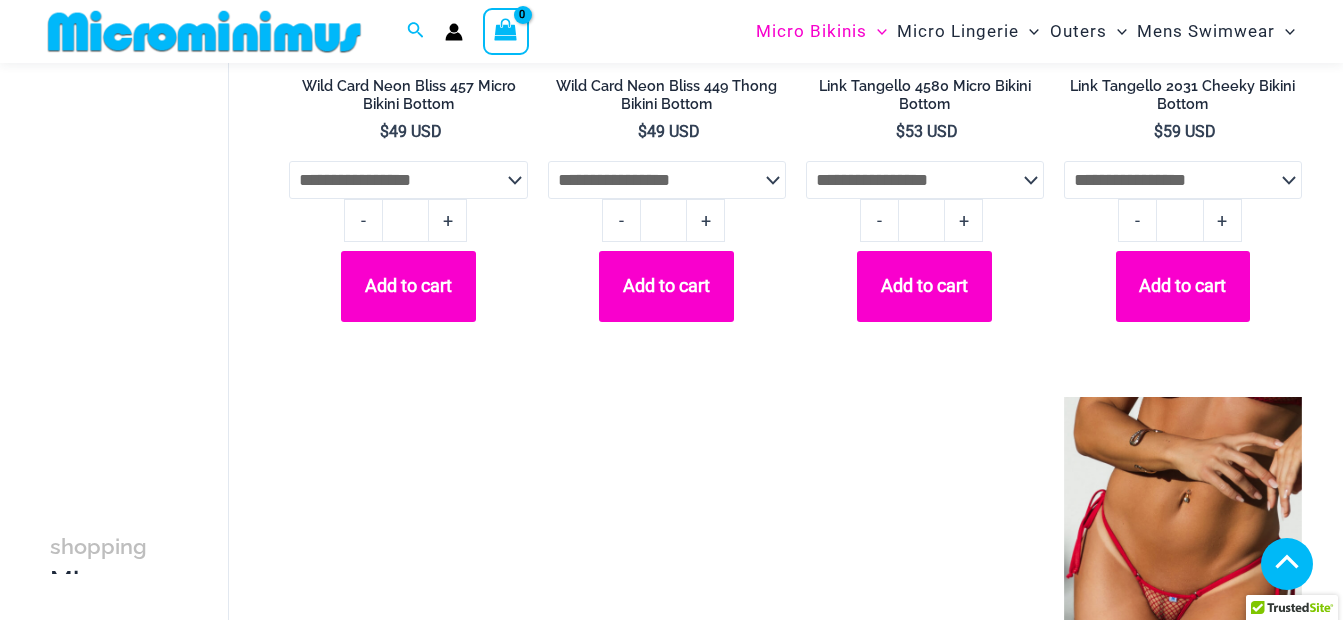scroll, scrollTop: 1400, scrollLeft: 0, axis: vertical 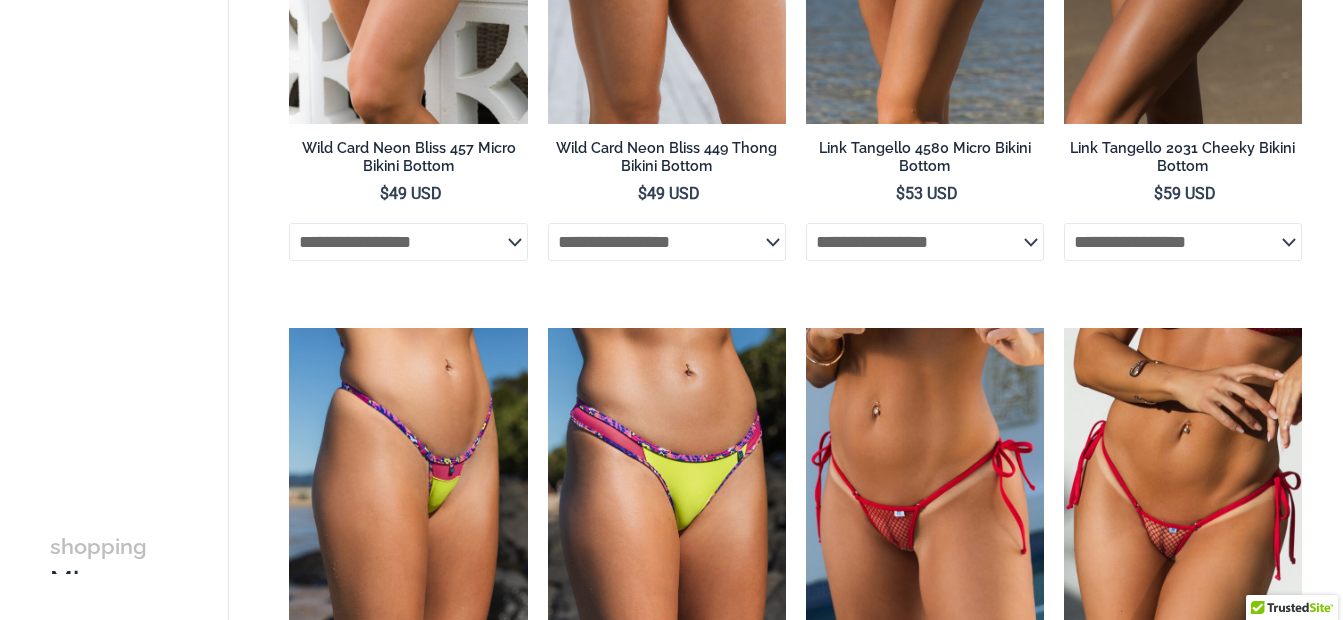 click on "Sexy One Piece Monokinis" at bounding box center (880, -1046) 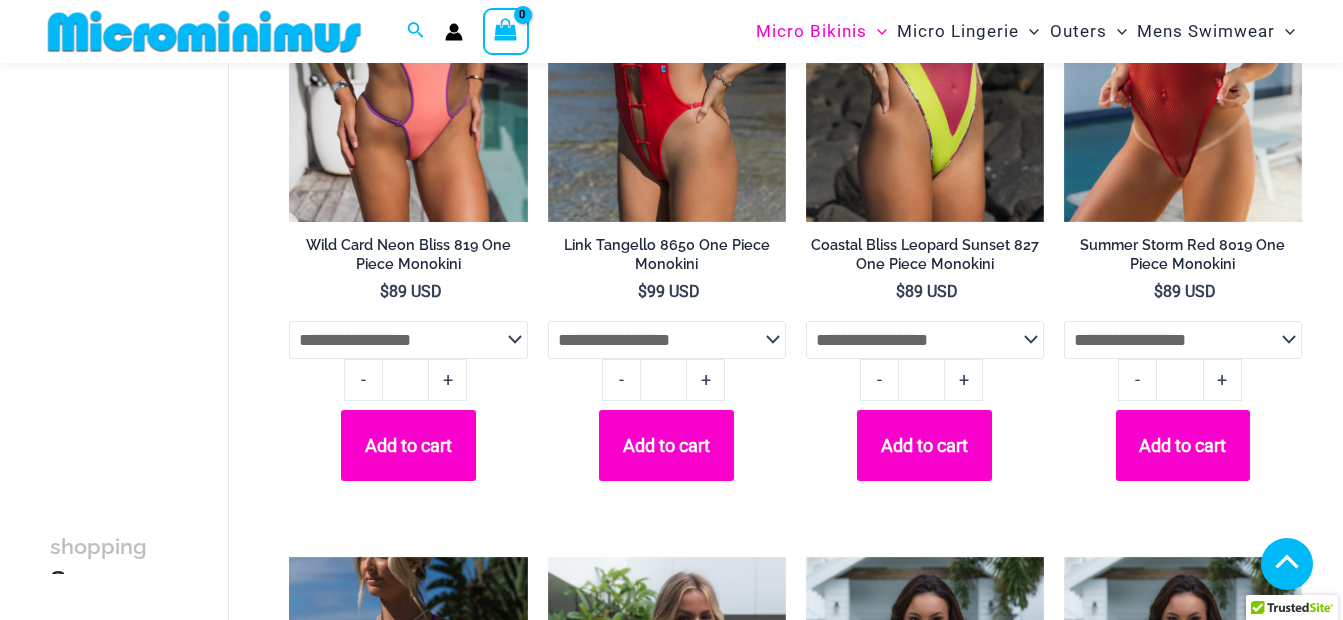 scroll, scrollTop: 2023, scrollLeft: 0, axis: vertical 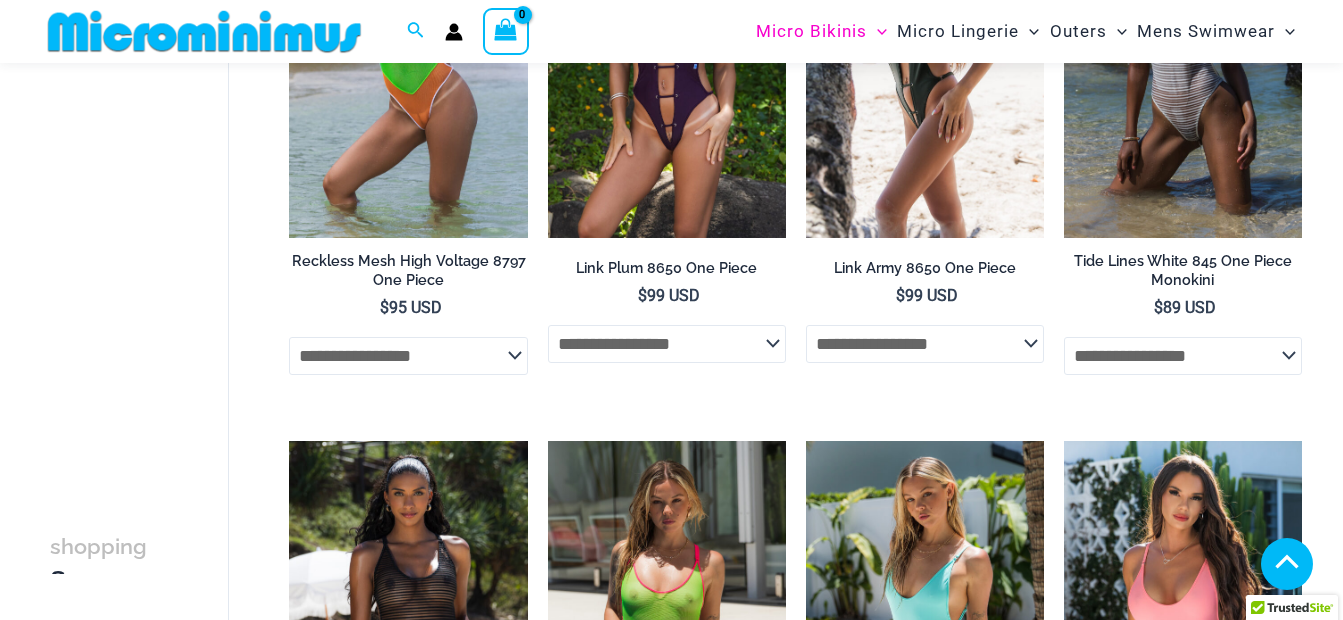 click on "→" at bounding box center [420, 2726] 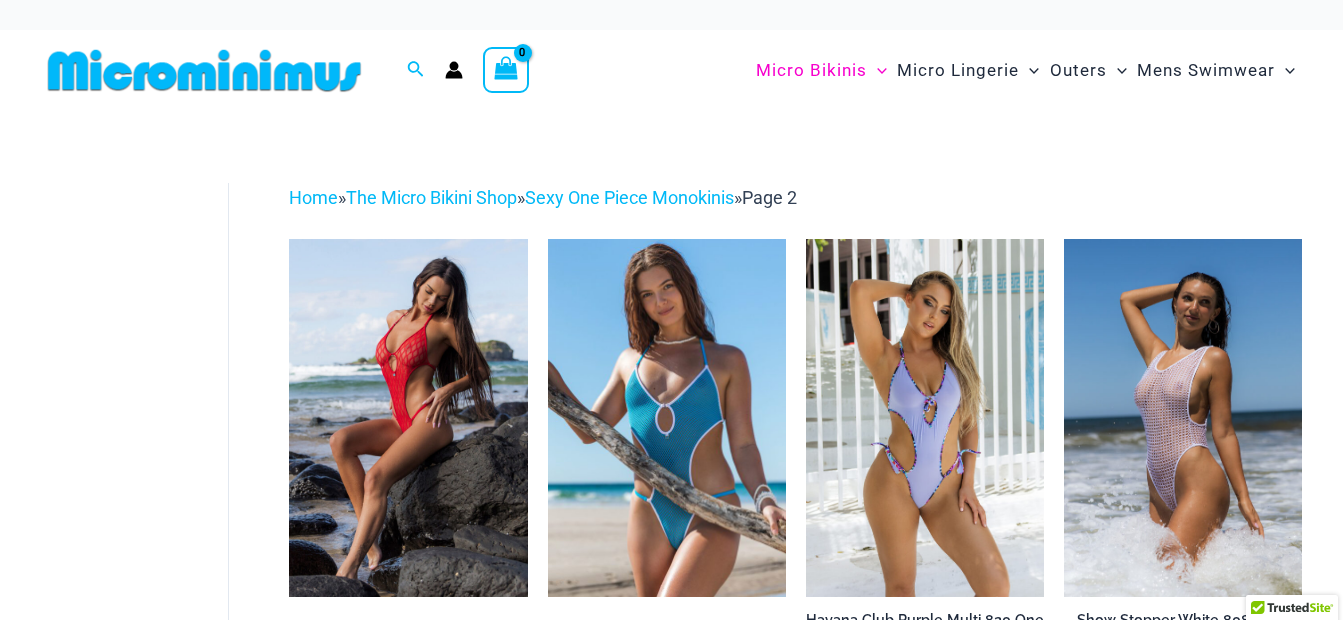 scroll, scrollTop: 0, scrollLeft: 0, axis: both 